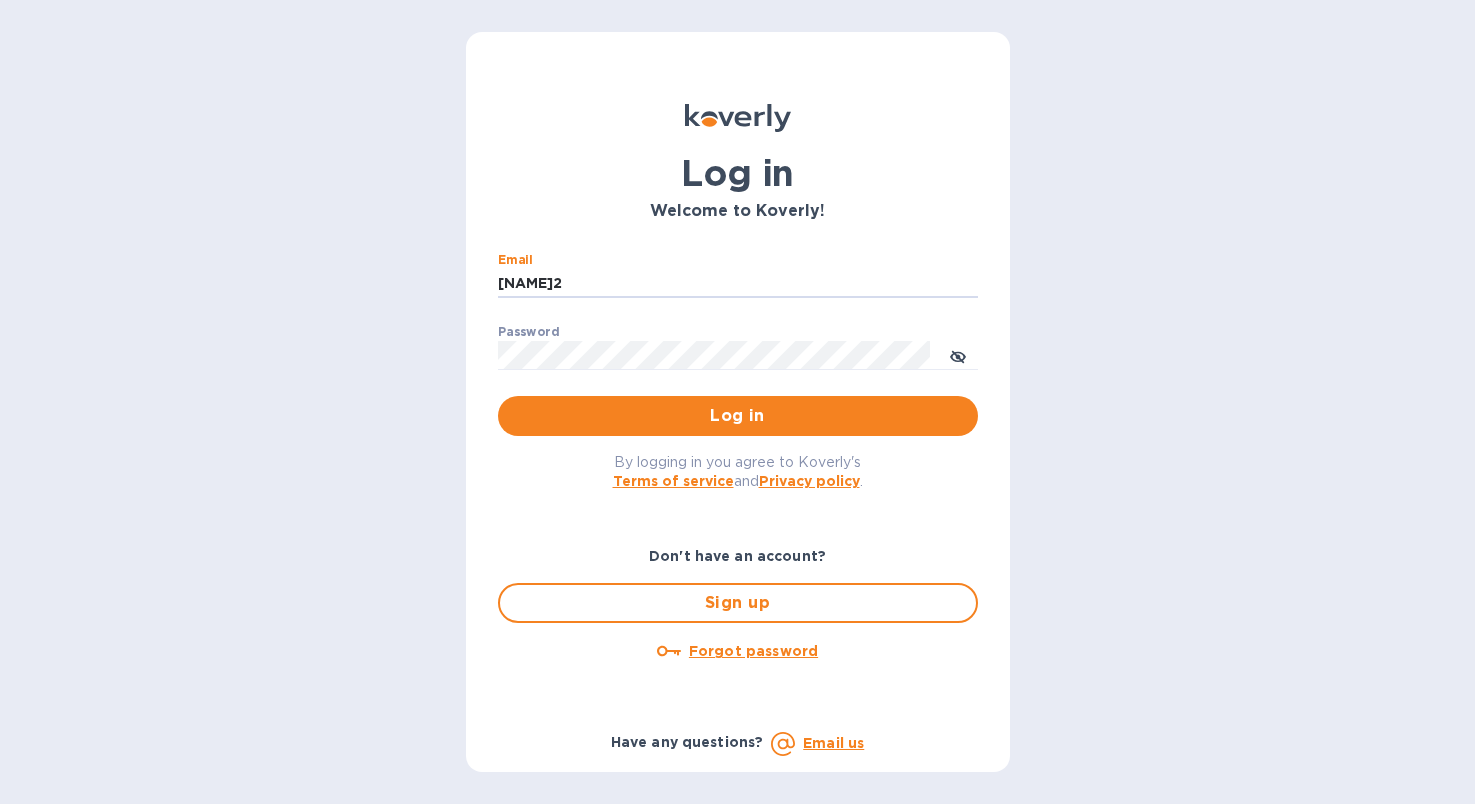 scroll, scrollTop: 0, scrollLeft: 0, axis: both 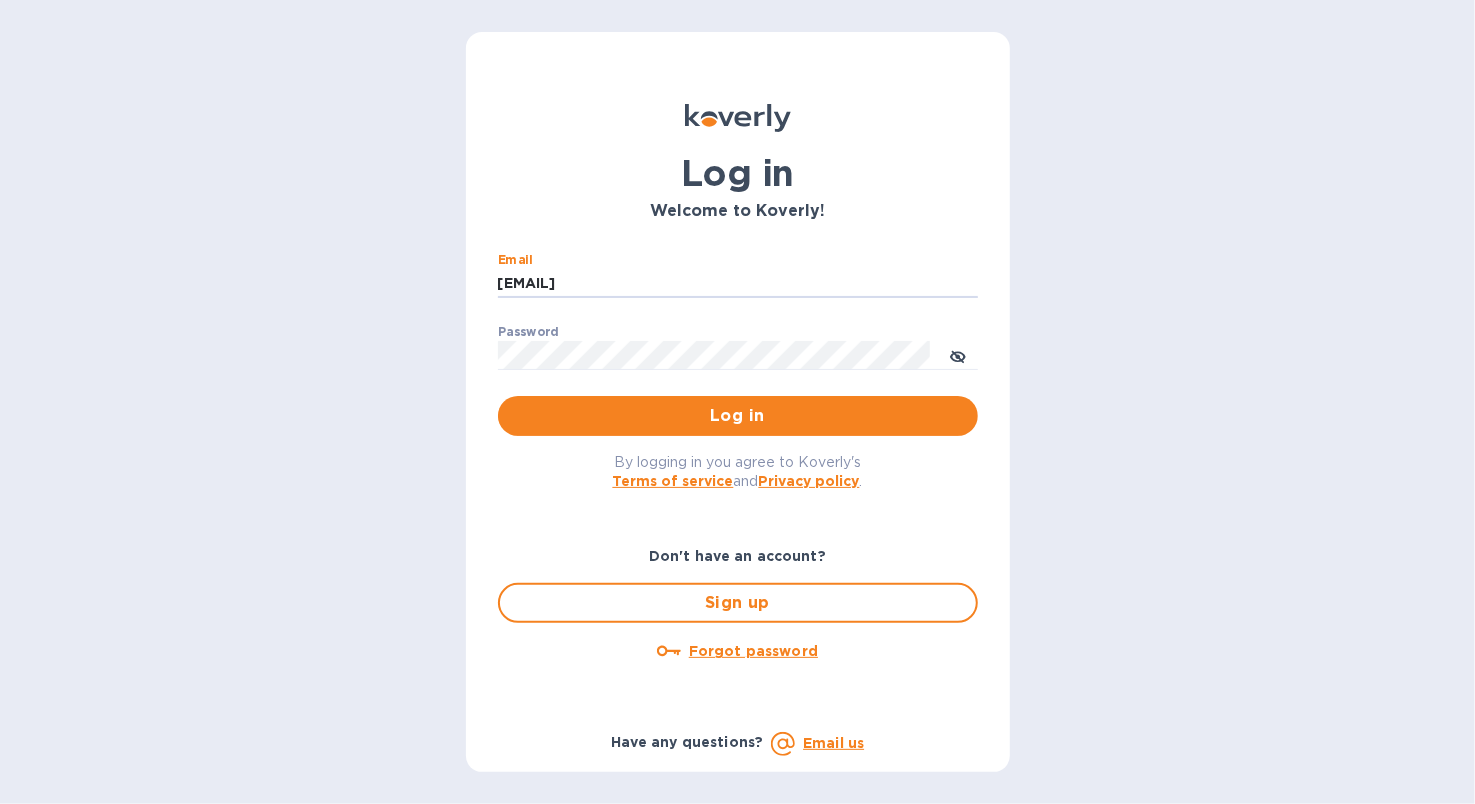 type on "[EMAIL]" 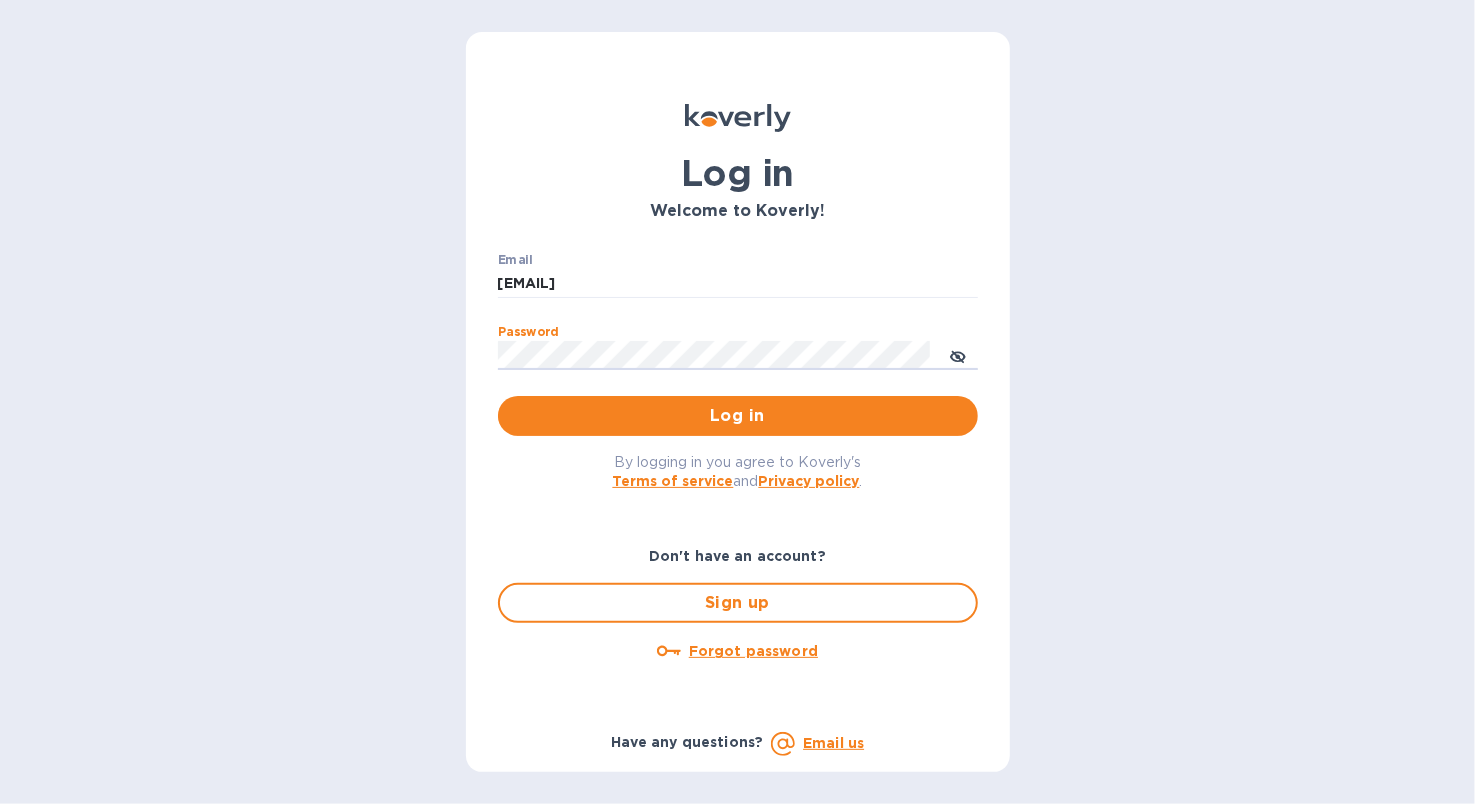 click on "Log in" at bounding box center (738, 416) 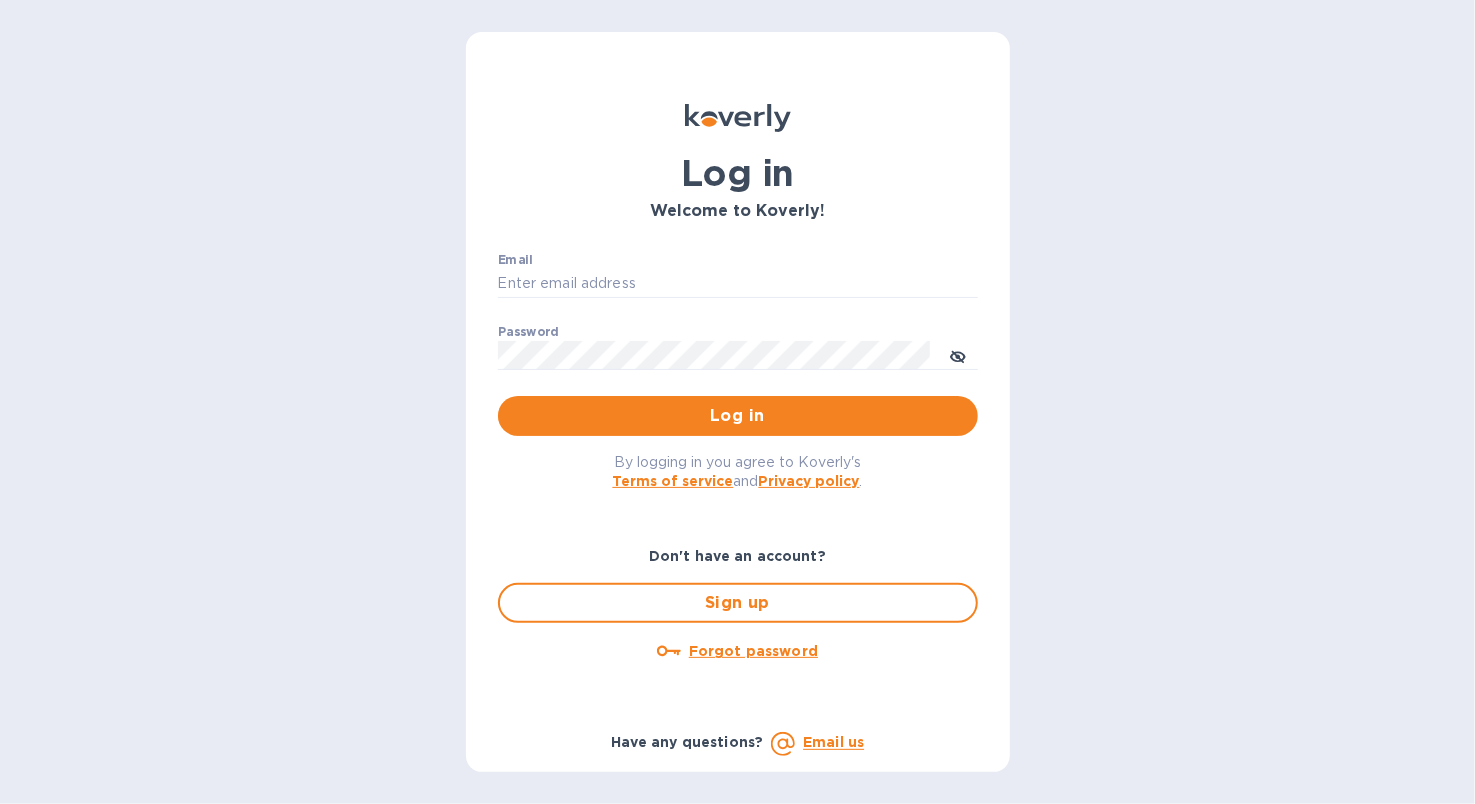 click on "Log in Welcome to Koverly! Email ​ Password ​ Log in By logging in you agree to Koverly's  Terms of service  and  Privacy policy . Don't have an account? Sign up Forgot password Have any questions? Email us" at bounding box center [737, 402] 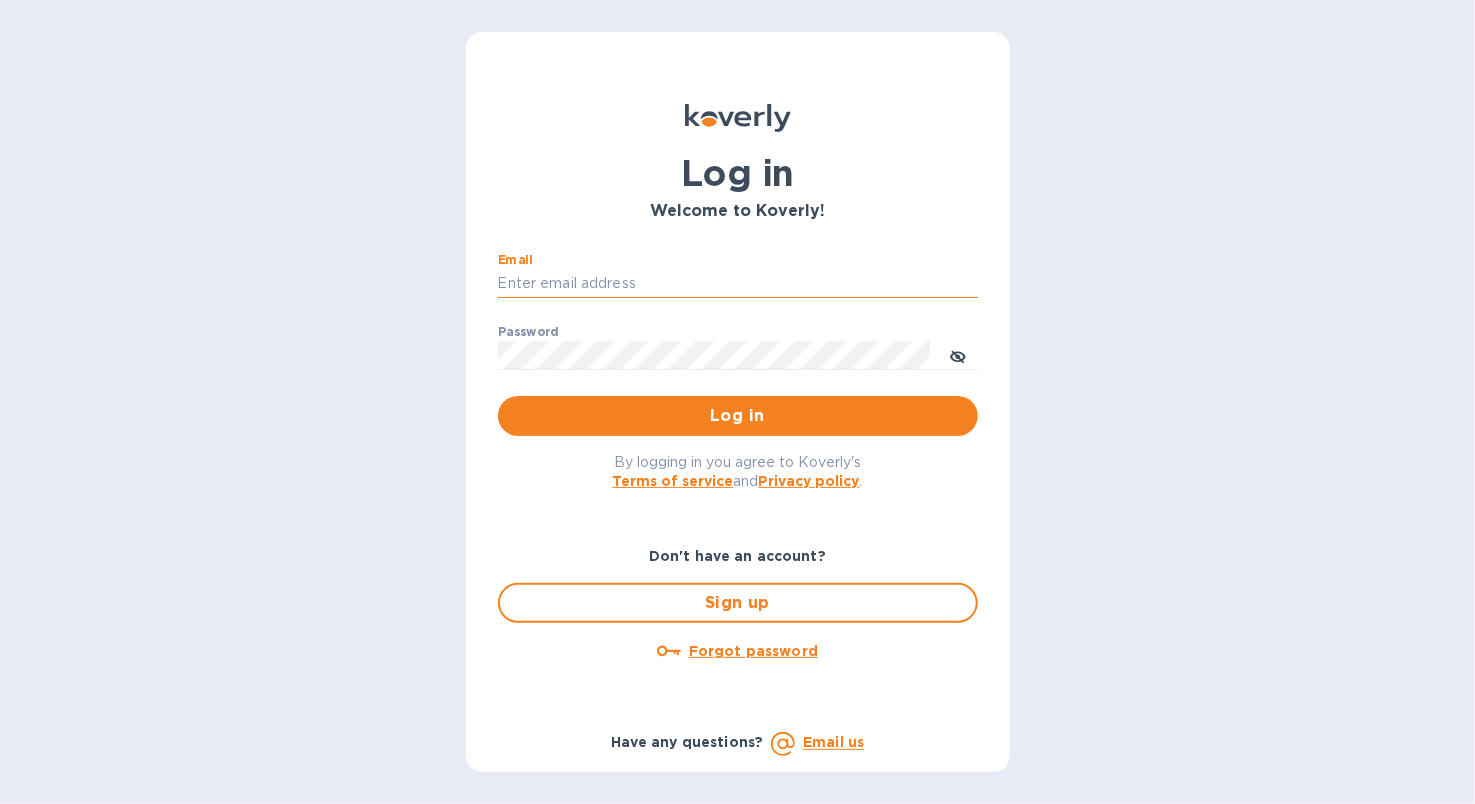 click on "Email" at bounding box center (738, 284) 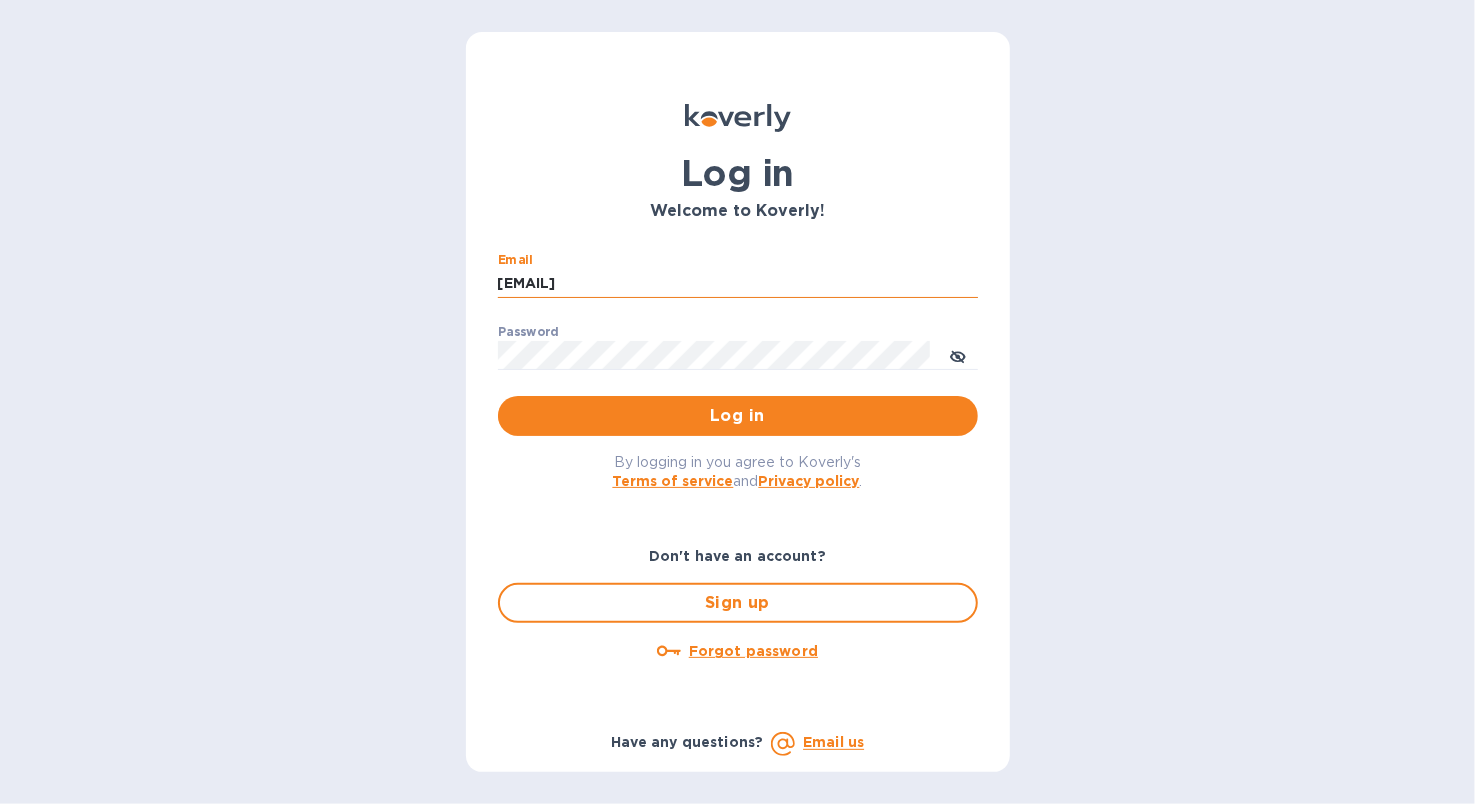 type on "[EMAIL]" 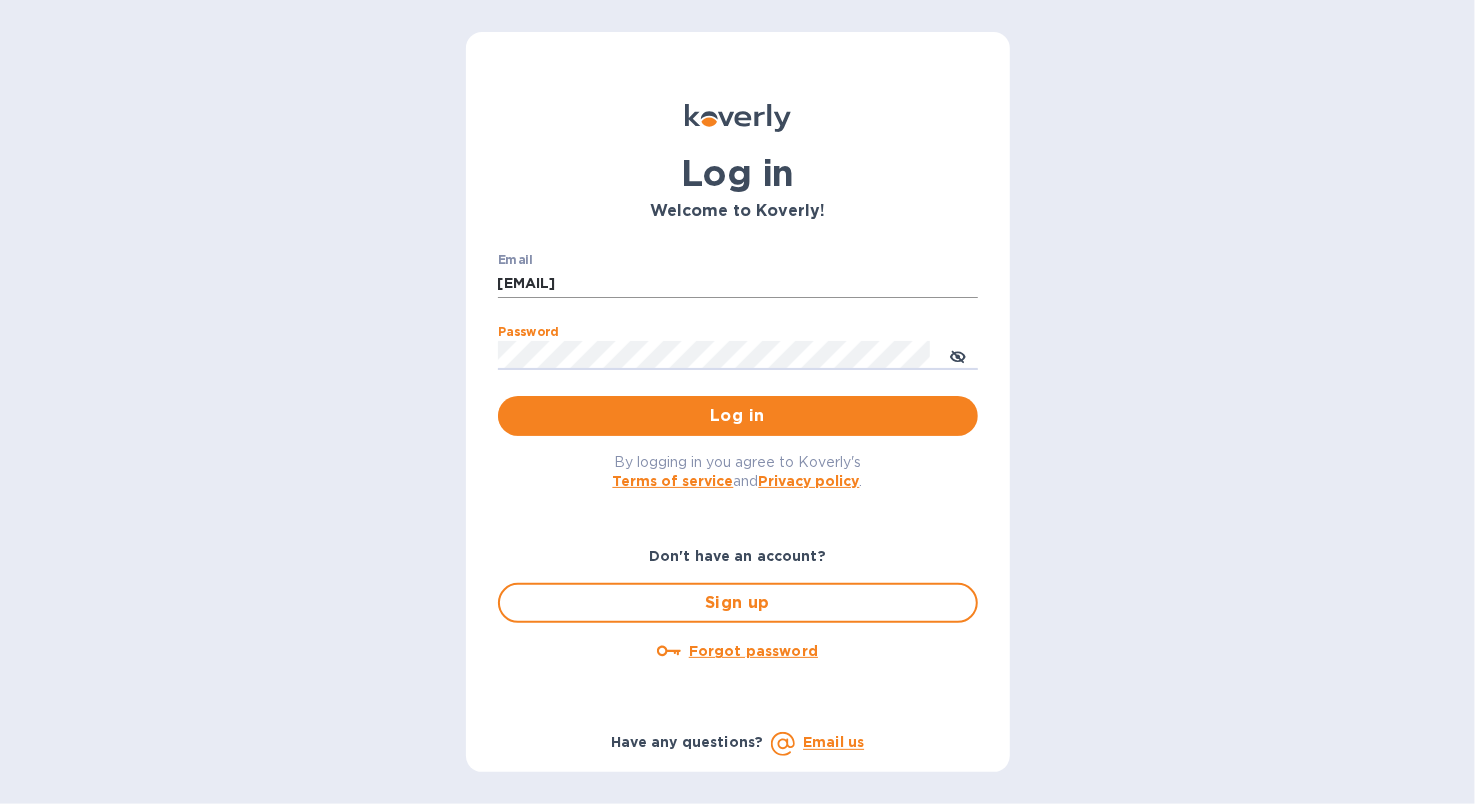 click on "Log in" at bounding box center (738, 416) 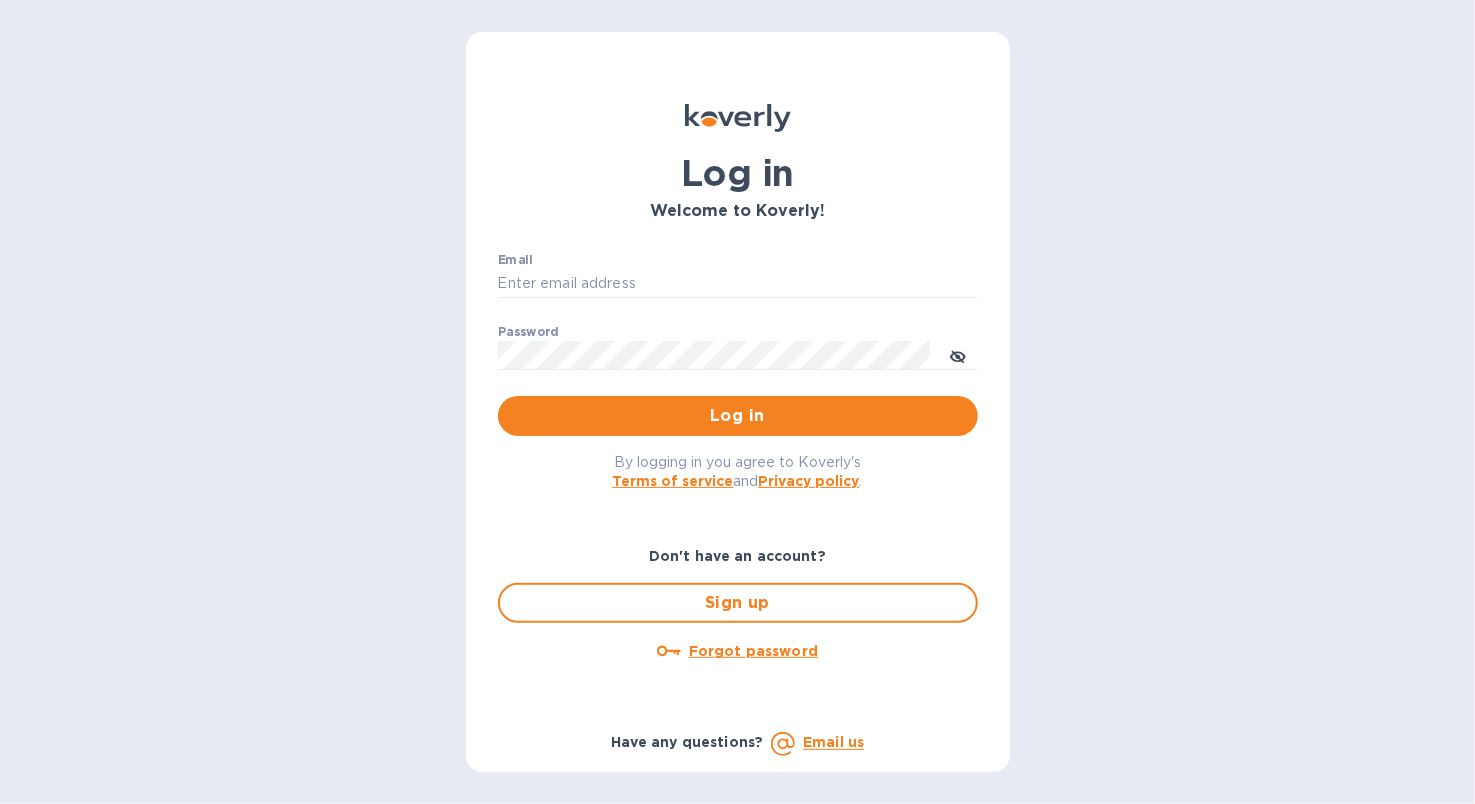 click on "Log in Welcome to Koverly! Email ​ Password ​ Log in By logging in you agree to Koverly's  Terms of service  and  Privacy policy . Don't have an account? Sign up Forgot password Have any questions? Email us" at bounding box center (737, 402) 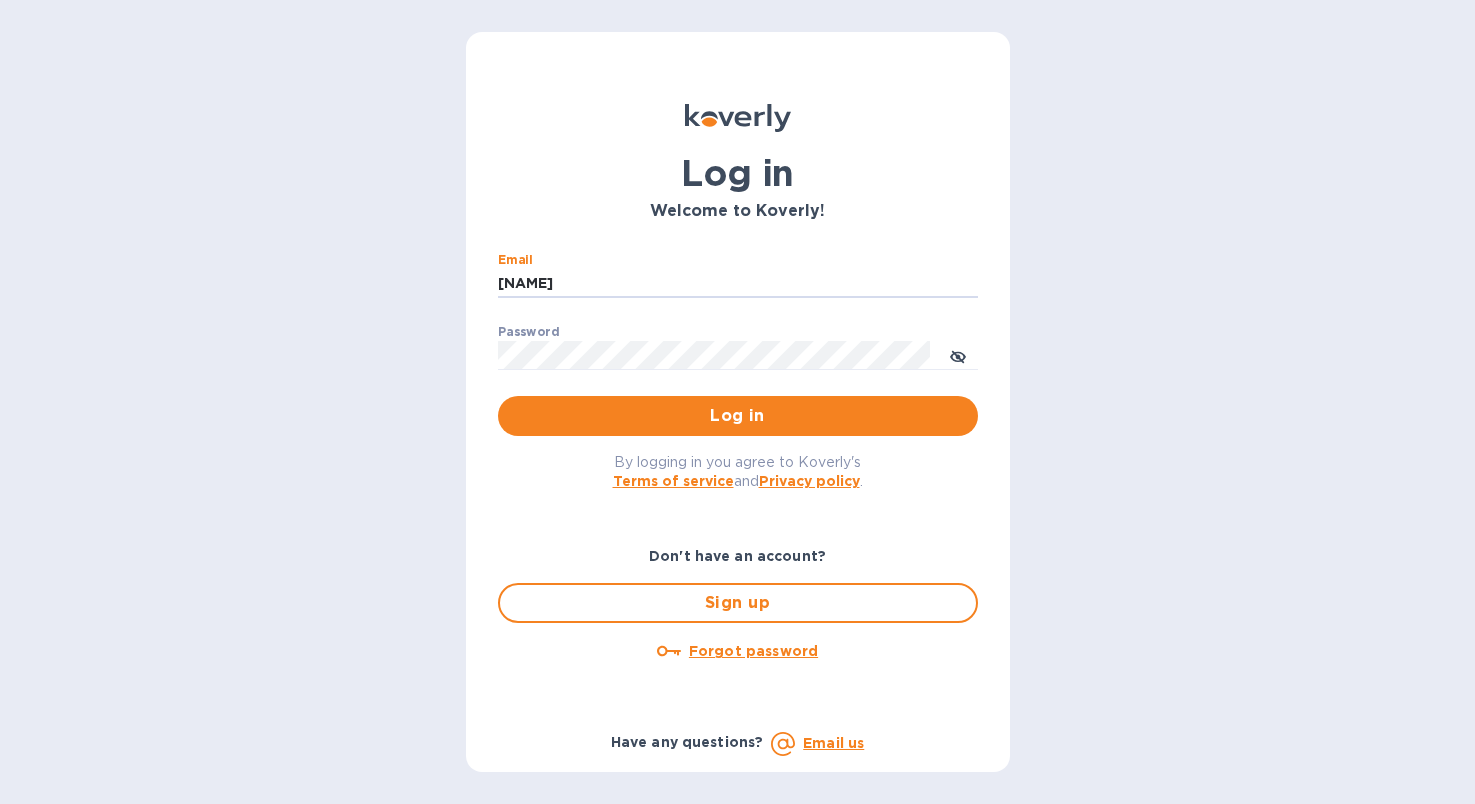 scroll, scrollTop: 0, scrollLeft: 0, axis: both 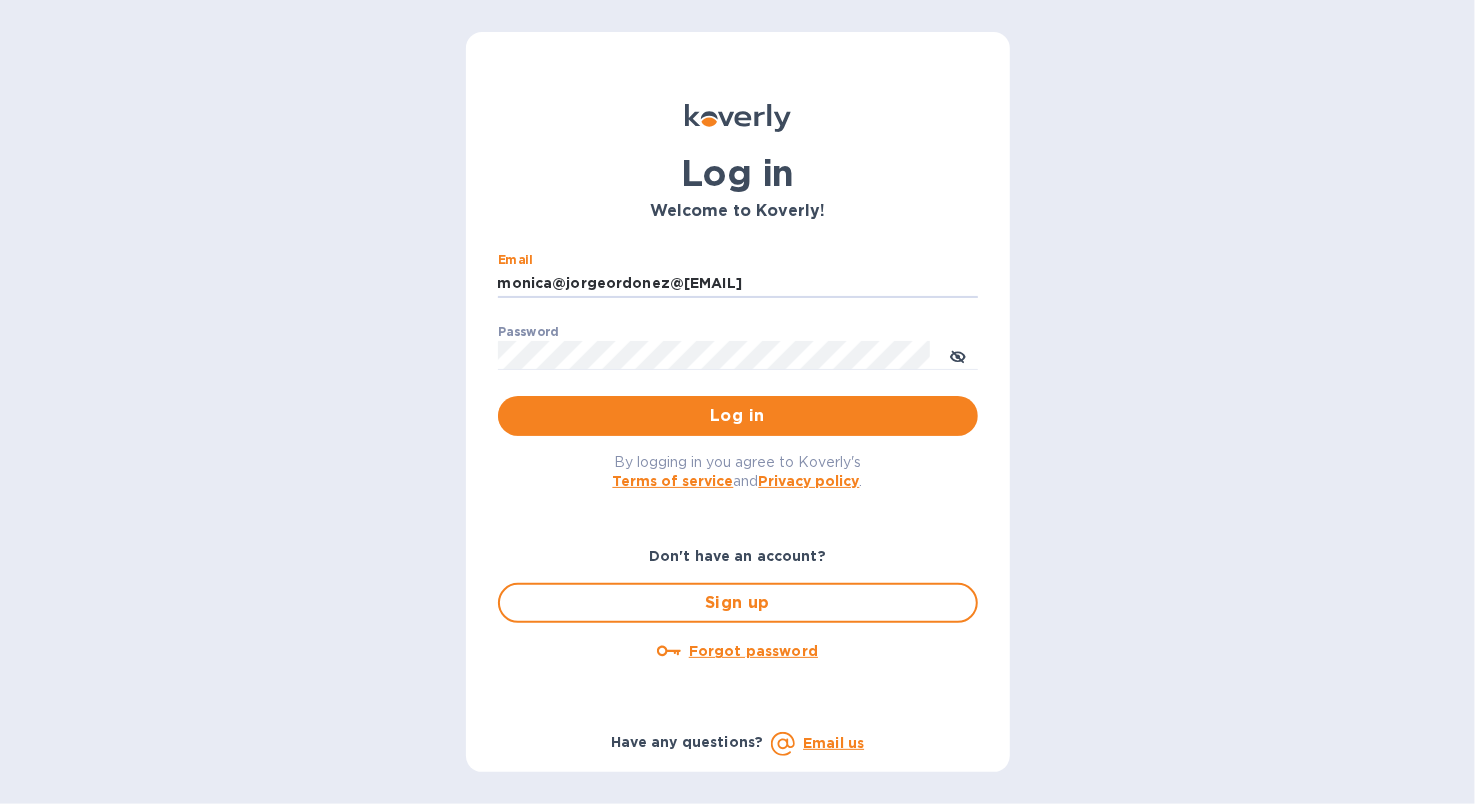 type on "monica@jorgeordonez@[EMAIL]" 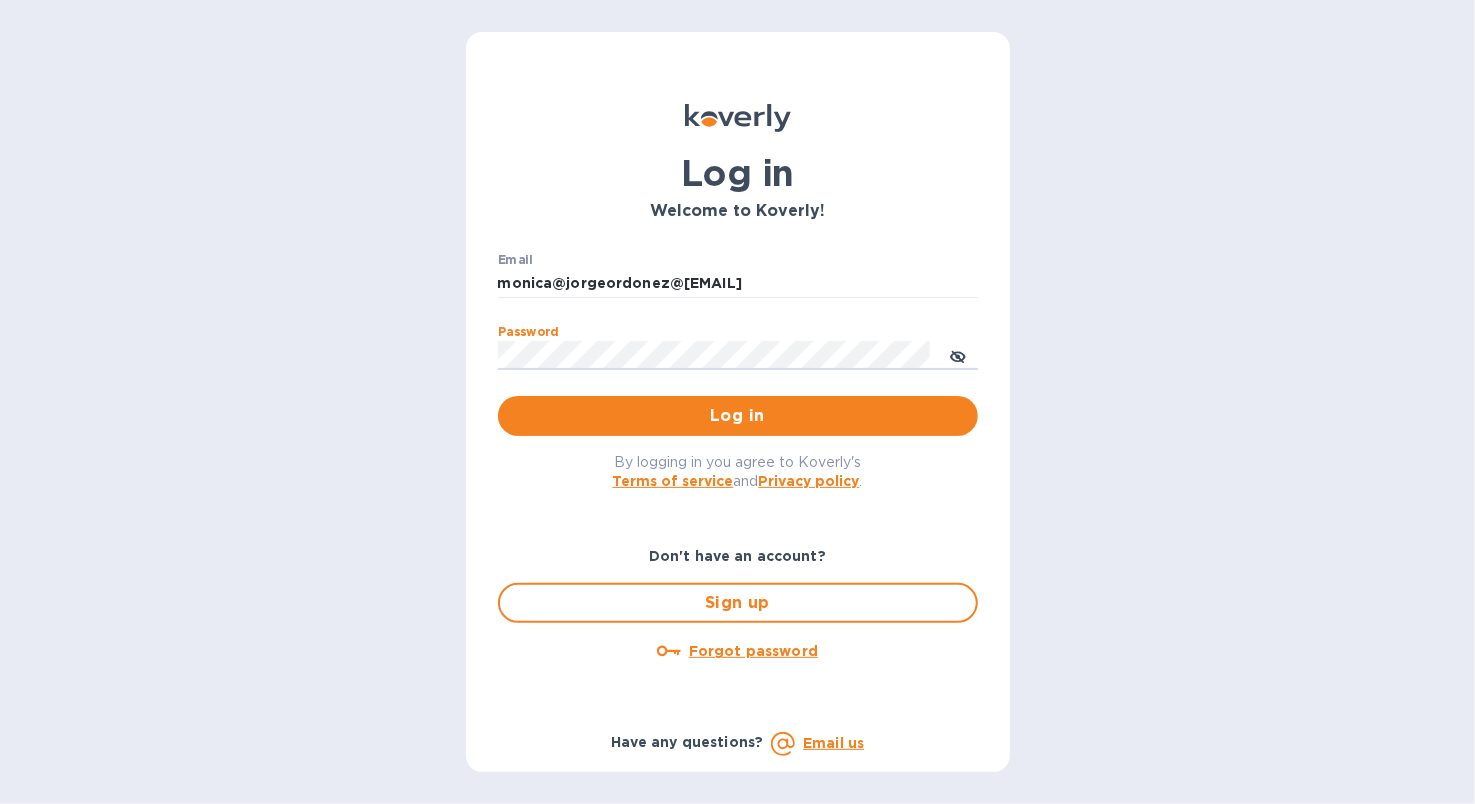 click on "Log in" at bounding box center [738, 416] 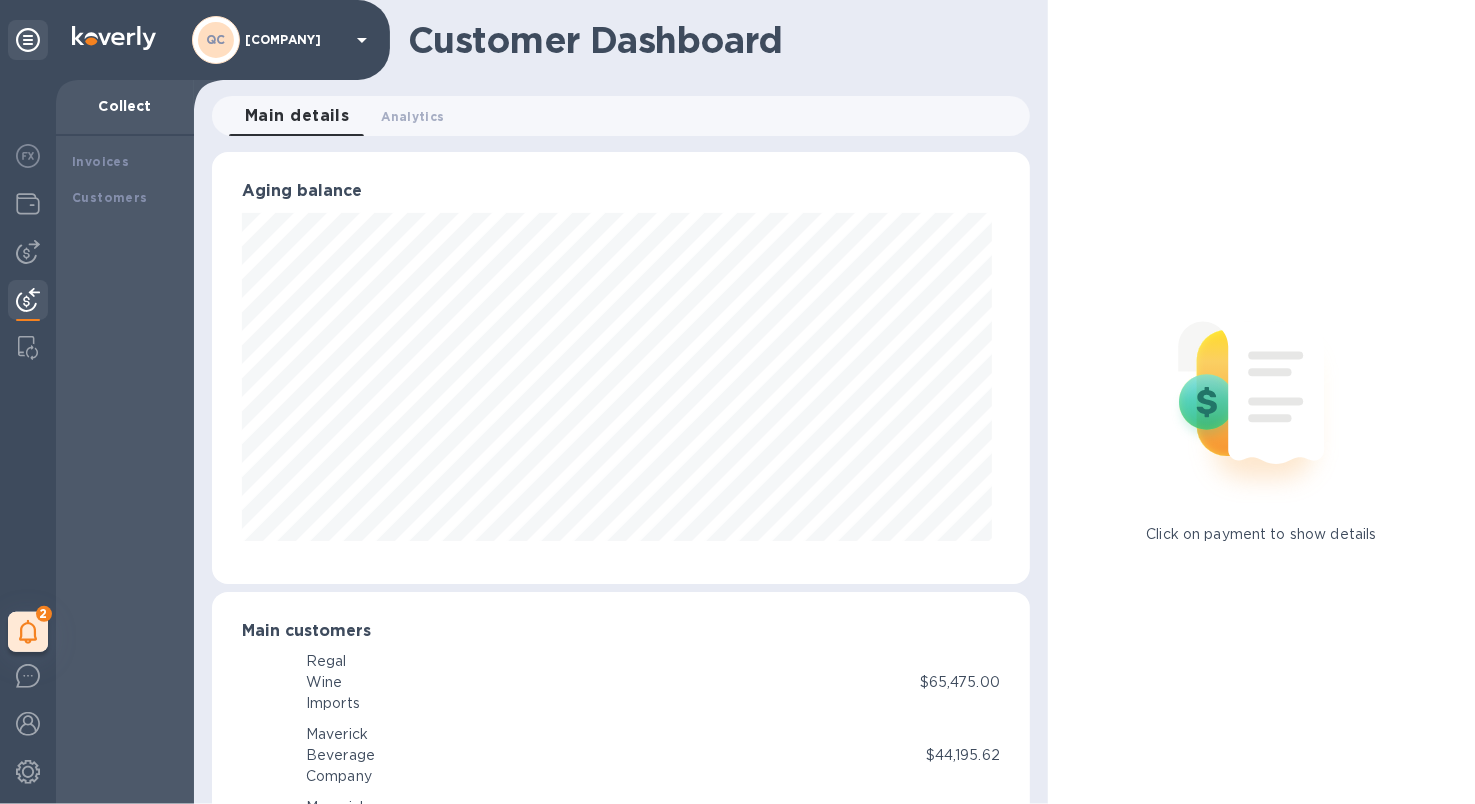 scroll, scrollTop: 432, scrollLeft: 810, axis: both 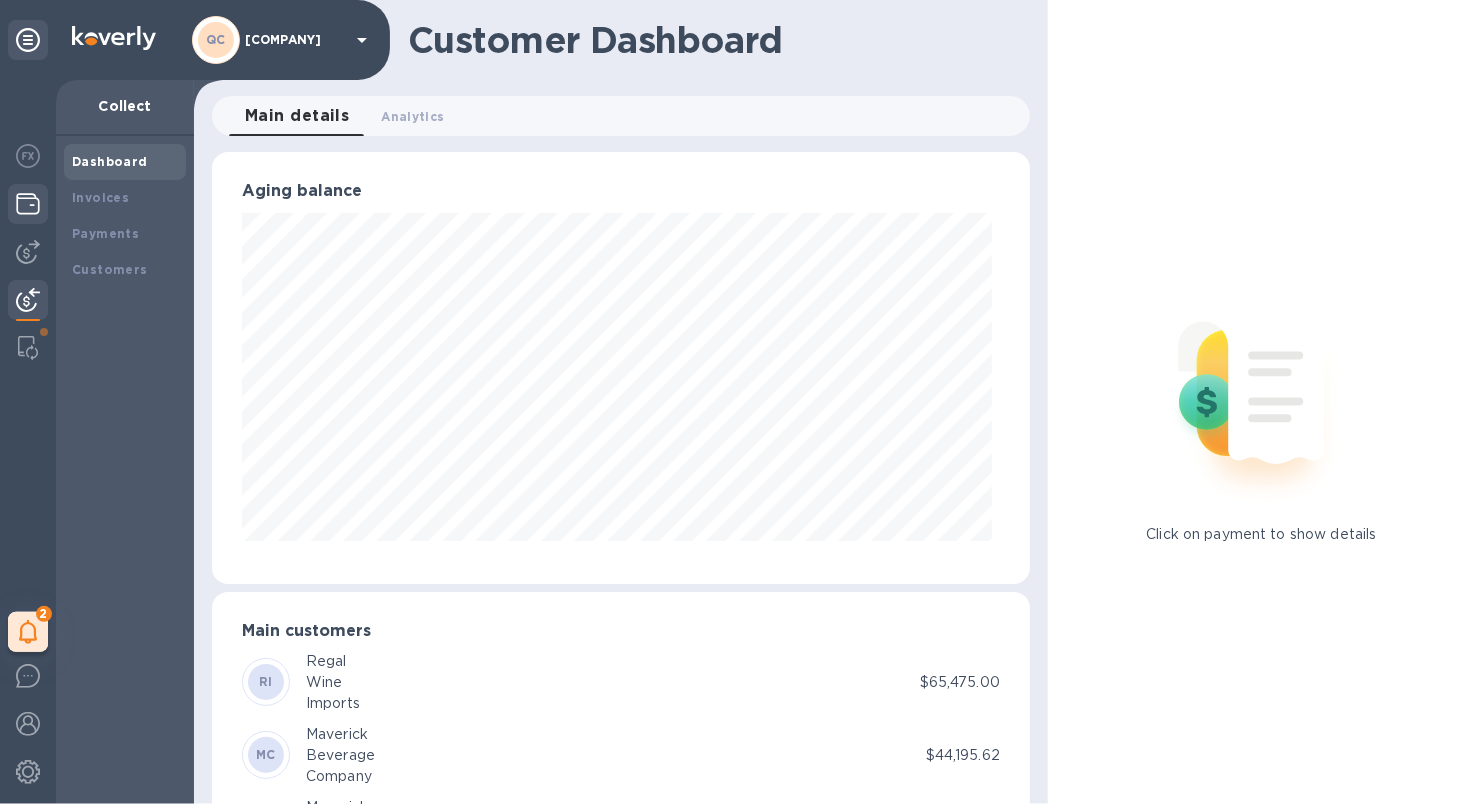 click at bounding box center [28, 204] 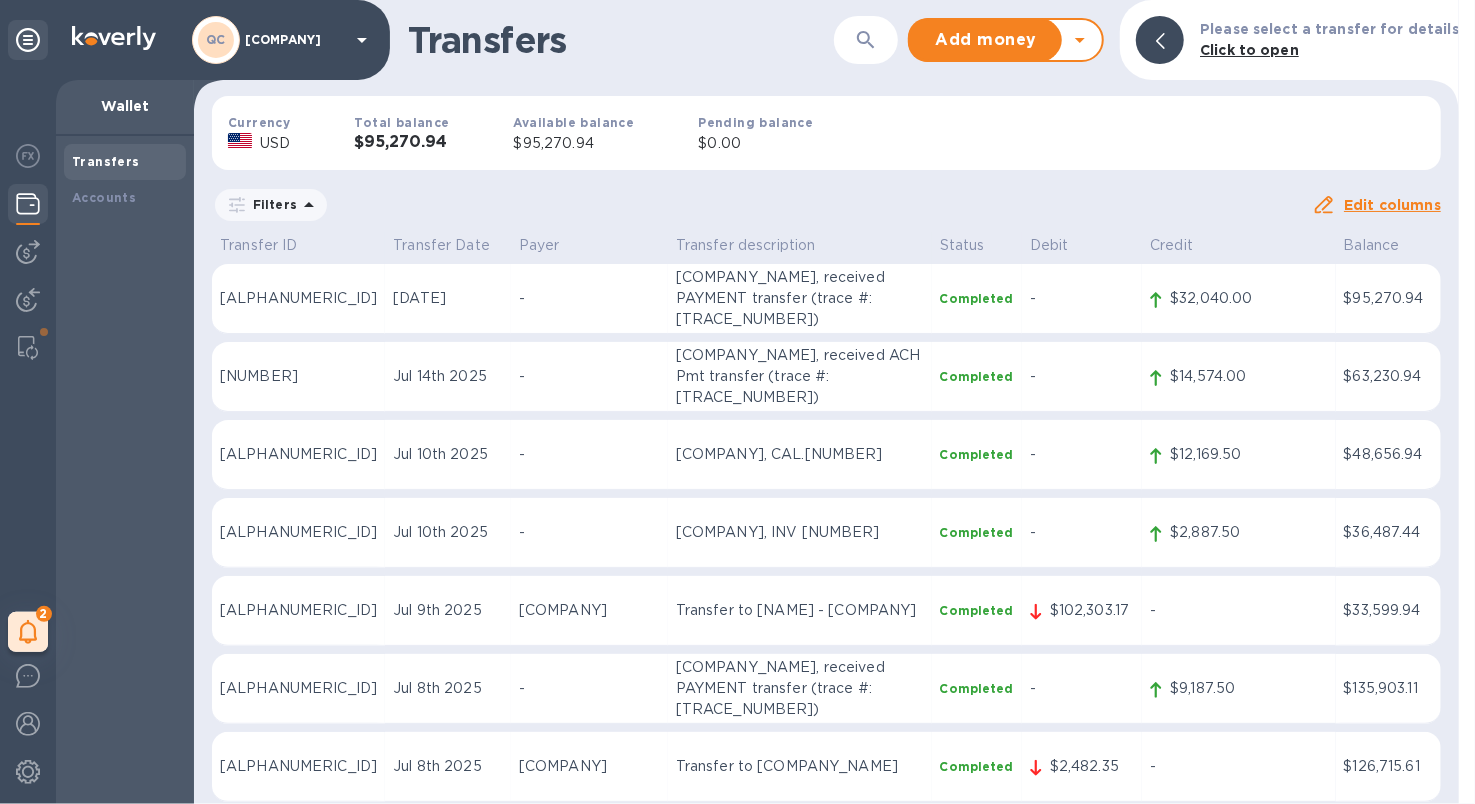 click on "$95,270.94" at bounding box center [401, 142] 